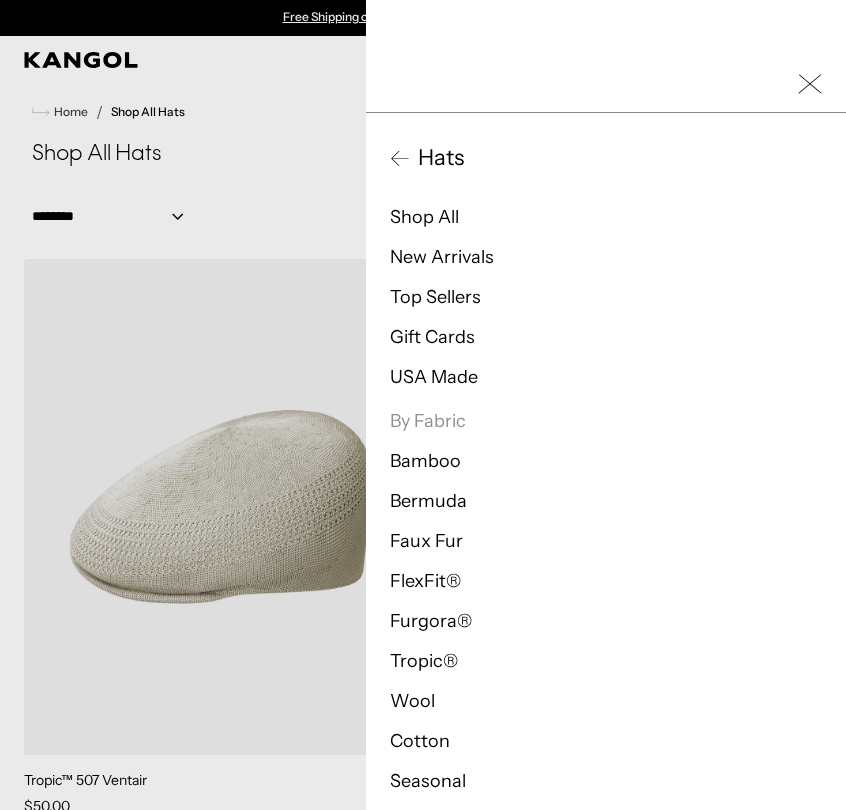 scroll, scrollTop: 0, scrollLeft: 0, axis: both 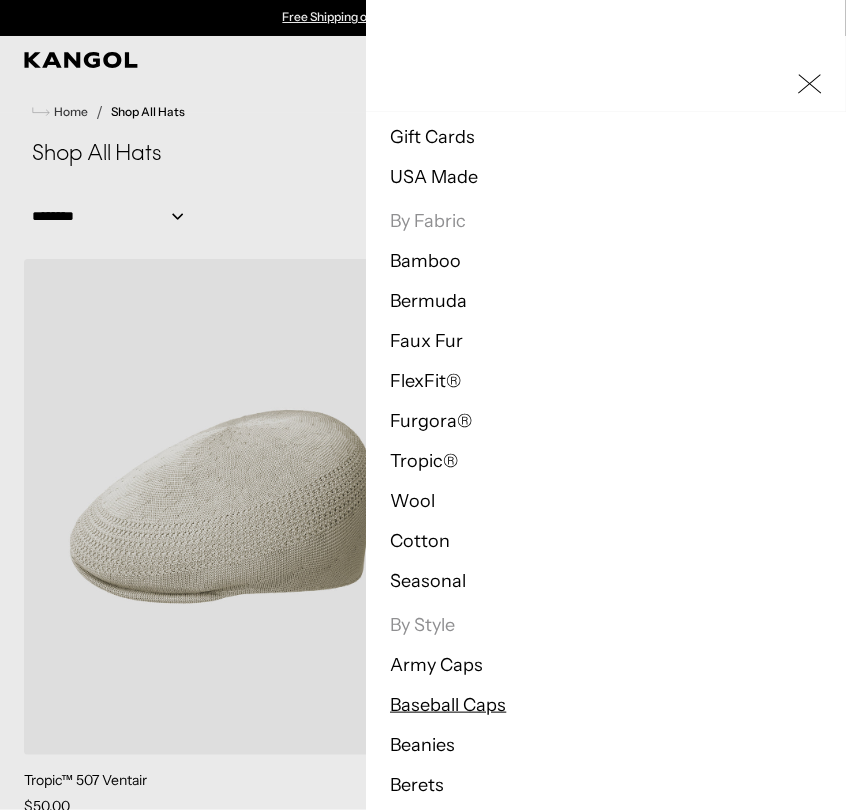 click on "Baseball Caps" at bounding box center (448, 705) 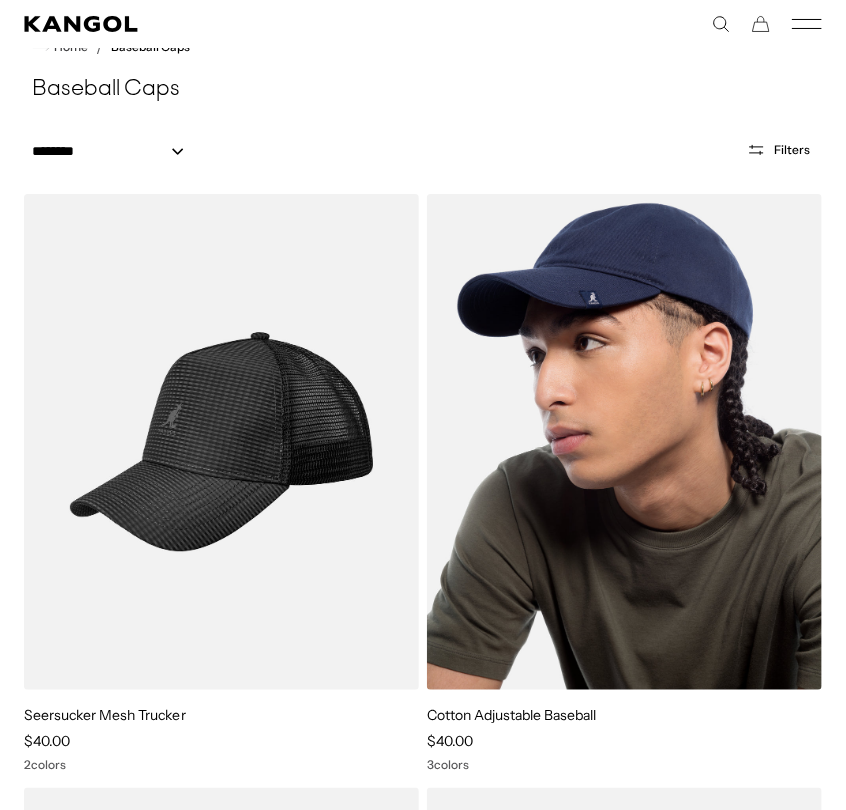scroll, scrollTop: 211, scrollLeft: 0, axis: vertical 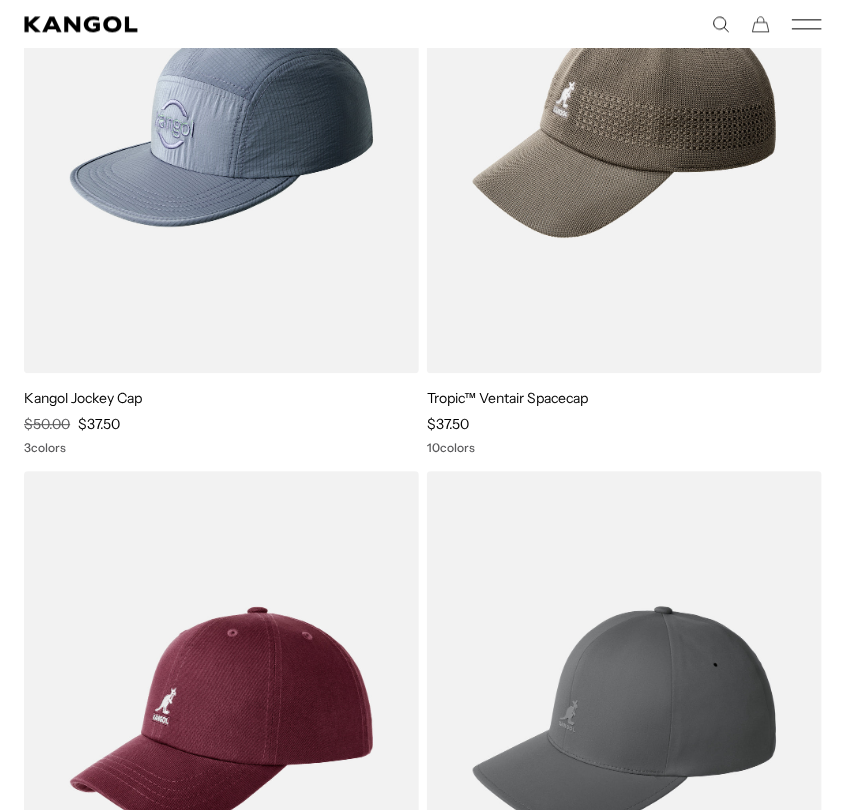 click at bounding box center [0, 0] 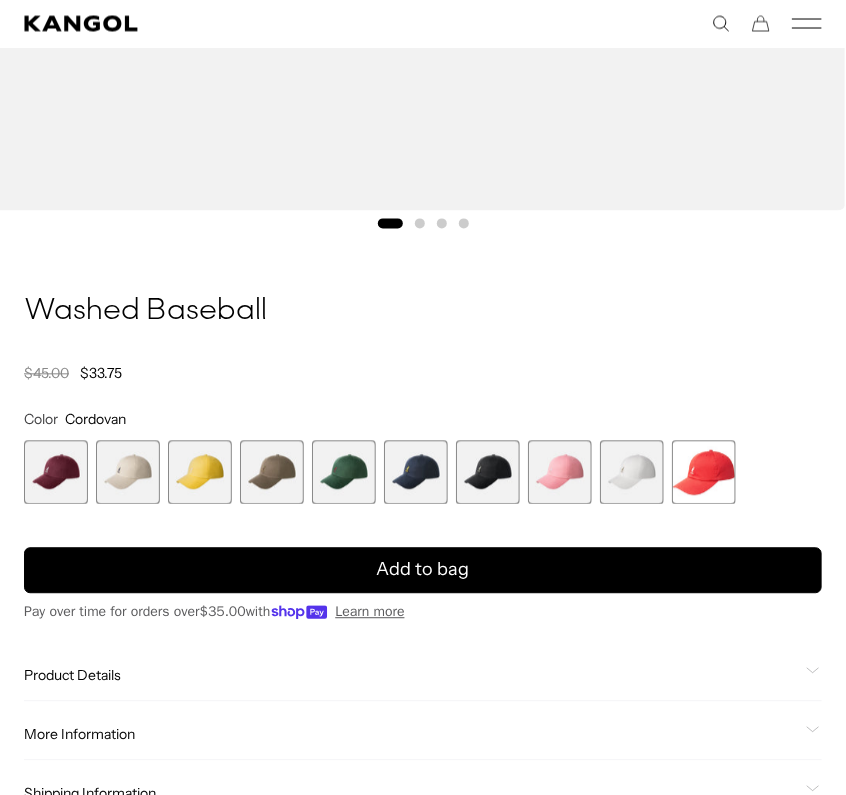 scroll, scrollTop: 1100, scrollLeft: 0, axis: vertical 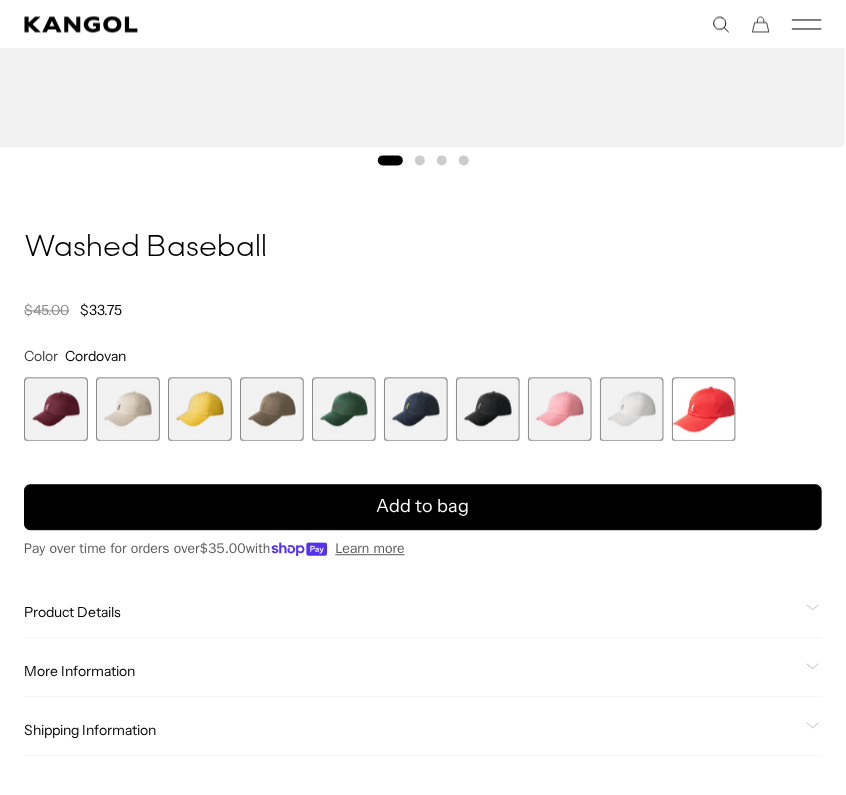 click at bounding box center [200, 409] 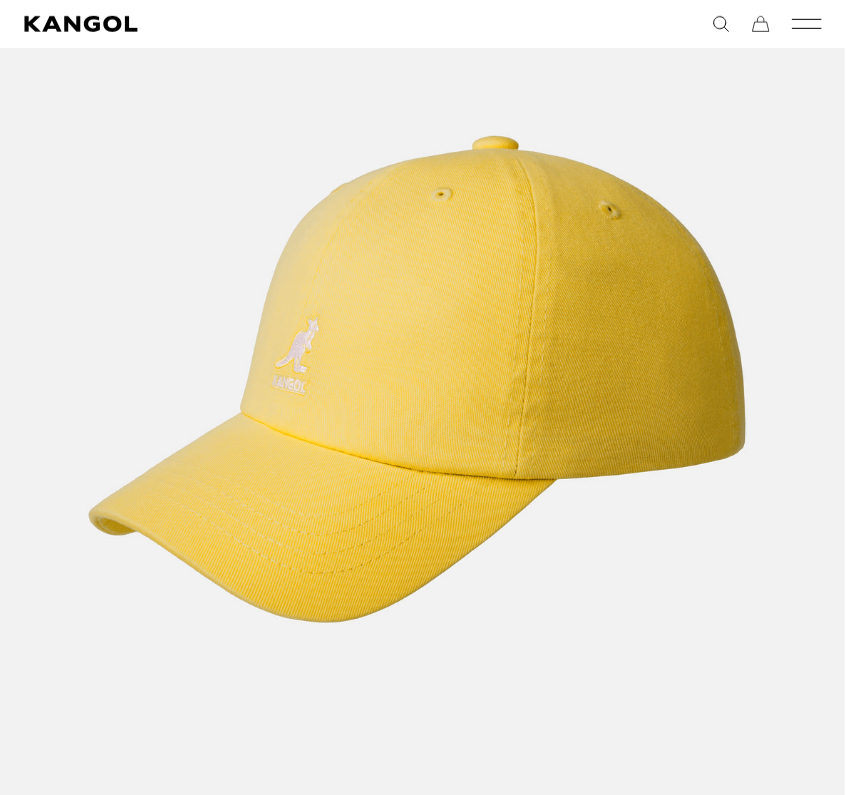 scroll, scrollTop: 300, scrollLeft: 0, axis: vertical 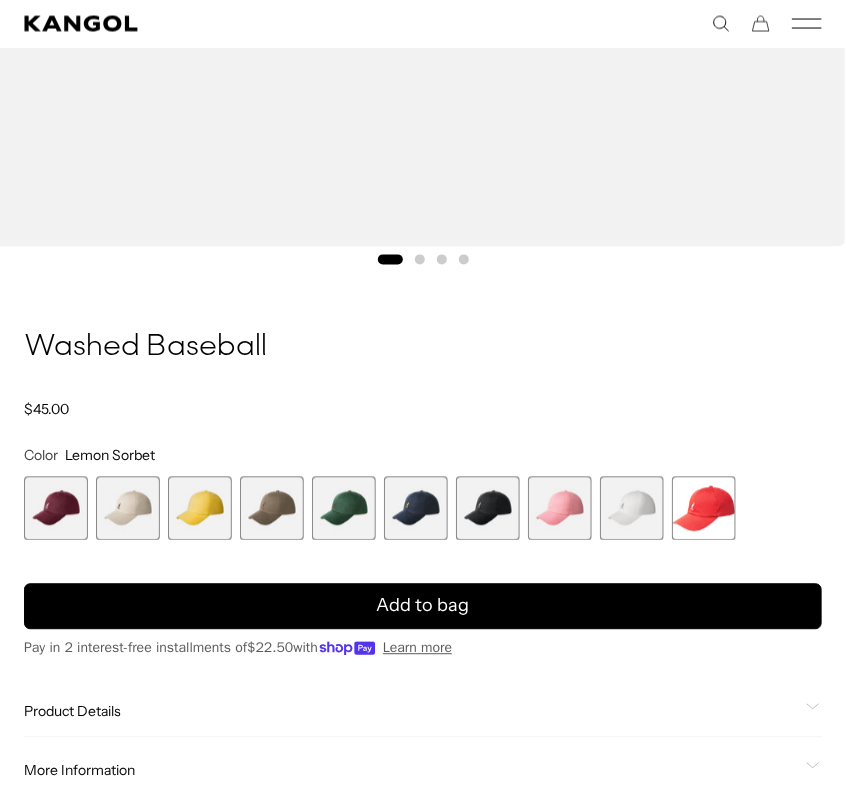 click at bounding box center (560, 509) 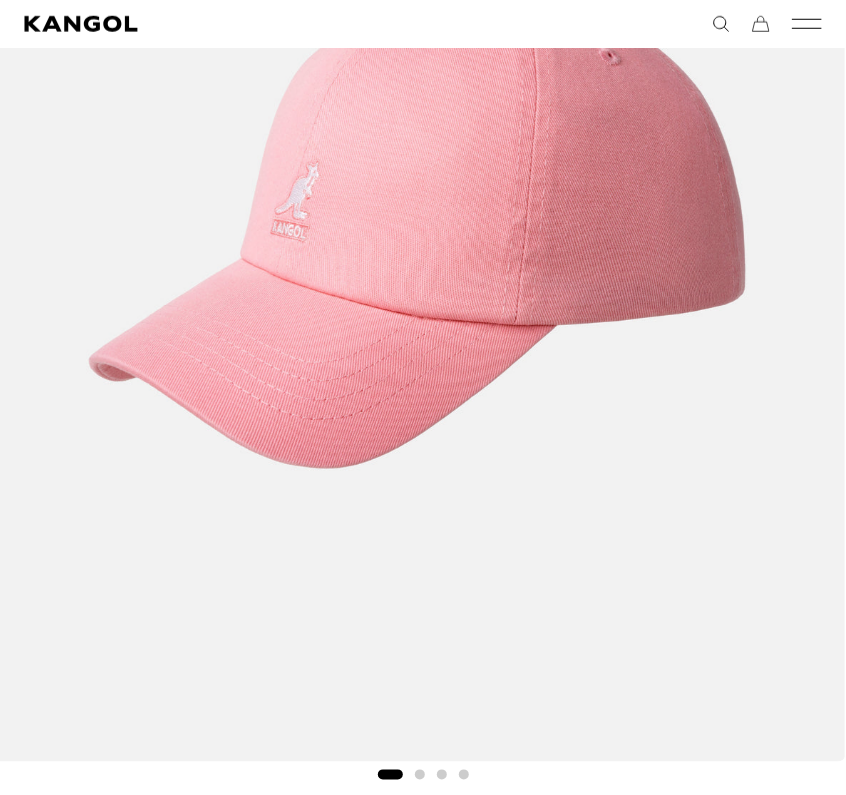scroll, scrollTop: 400, scrollLeft: 0, axis: vertical 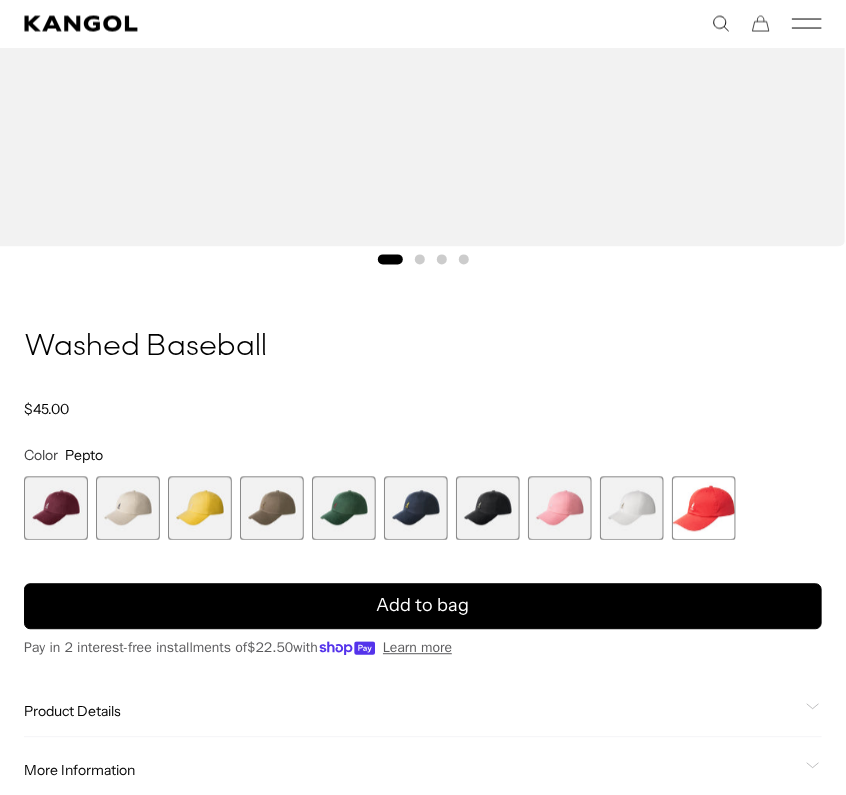 click at bounding box center [200, 509] 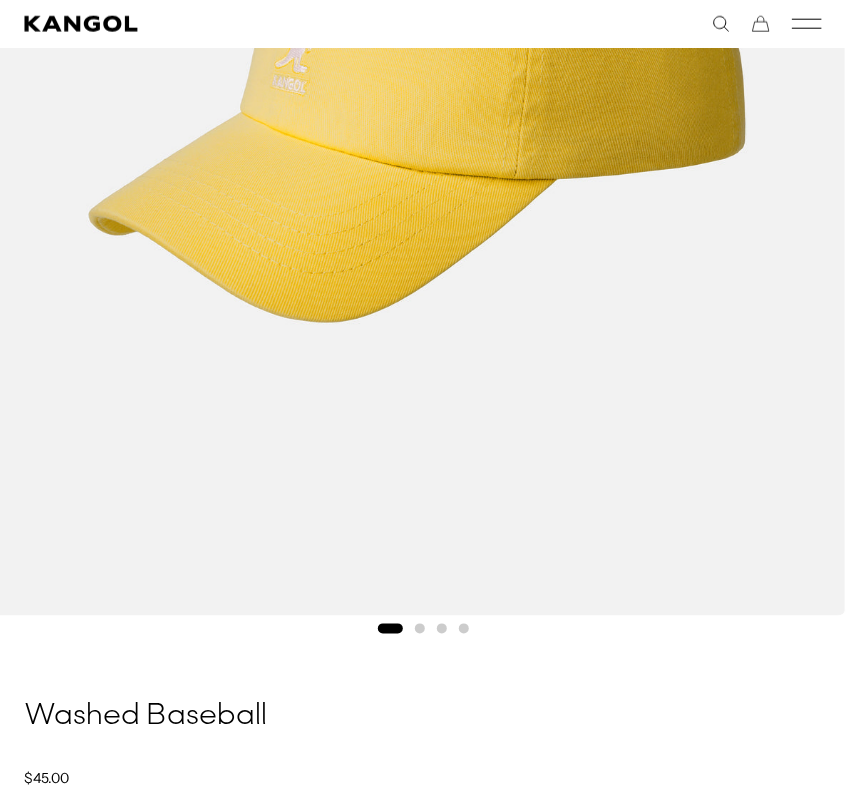 scroll, scrollTop: 900, scrollLeft: 0, axis: vertical 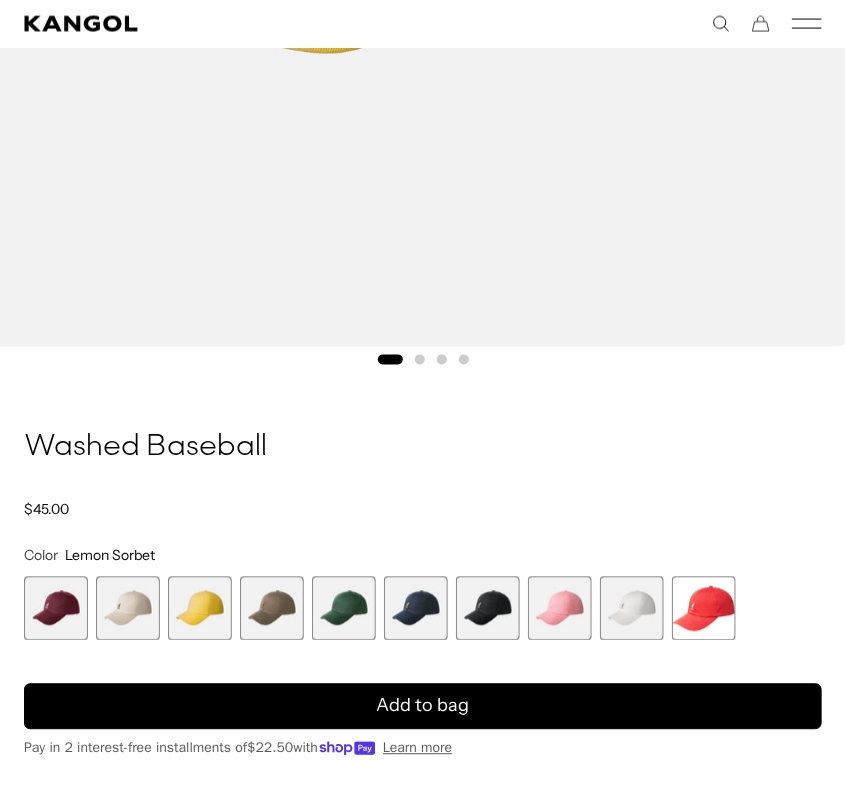 click at bounding box center [560, 609] 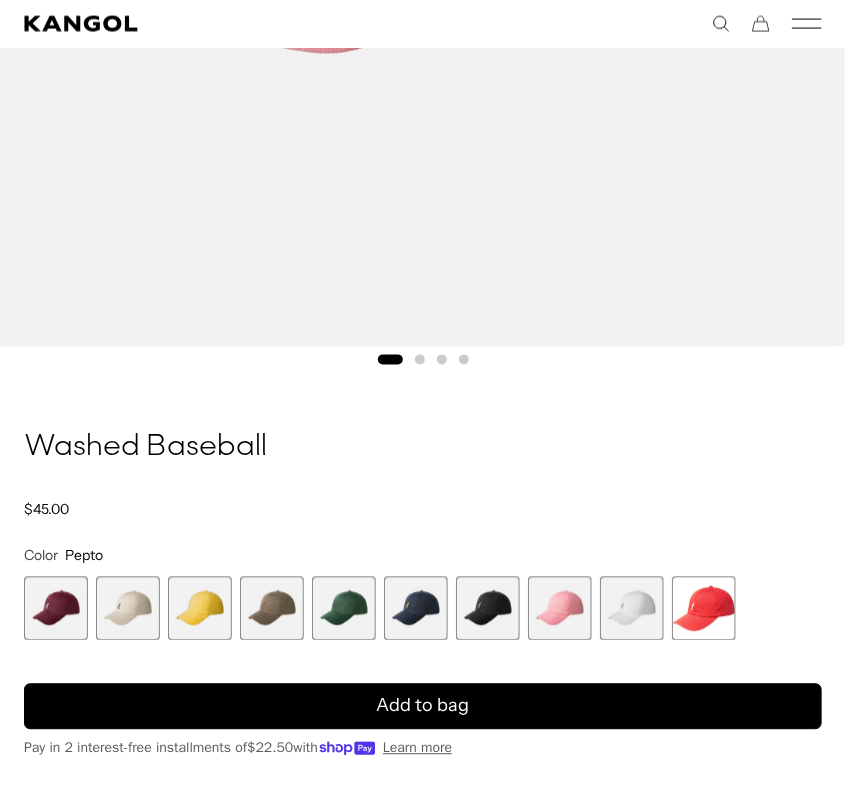 scroll, scrollTop: 300, scrollLeft: 0, axis: vertical 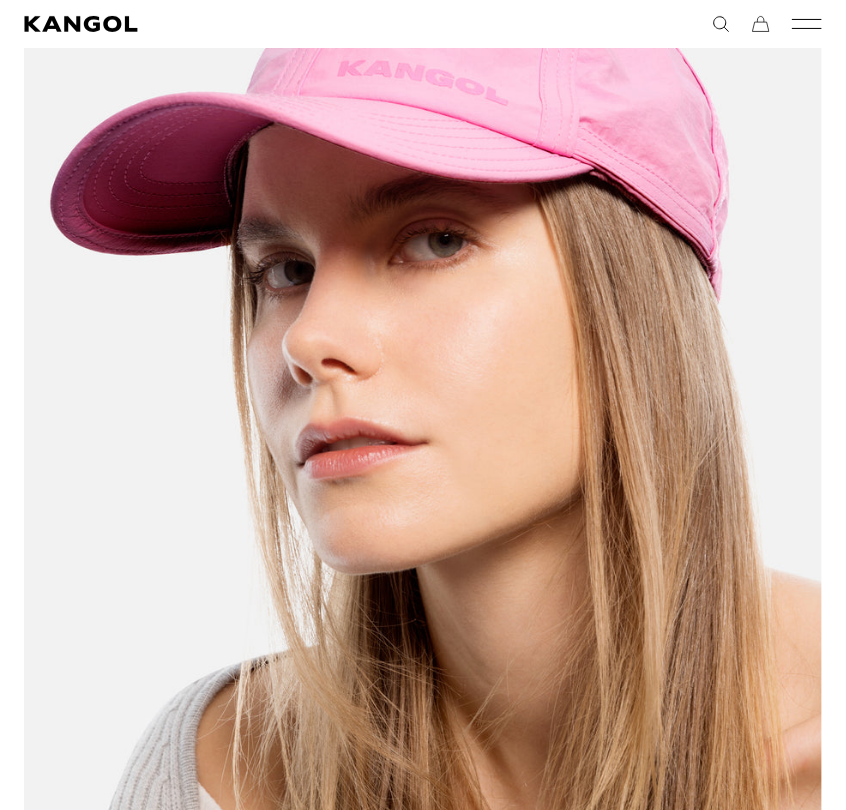 click at bounding box center [423, 442] 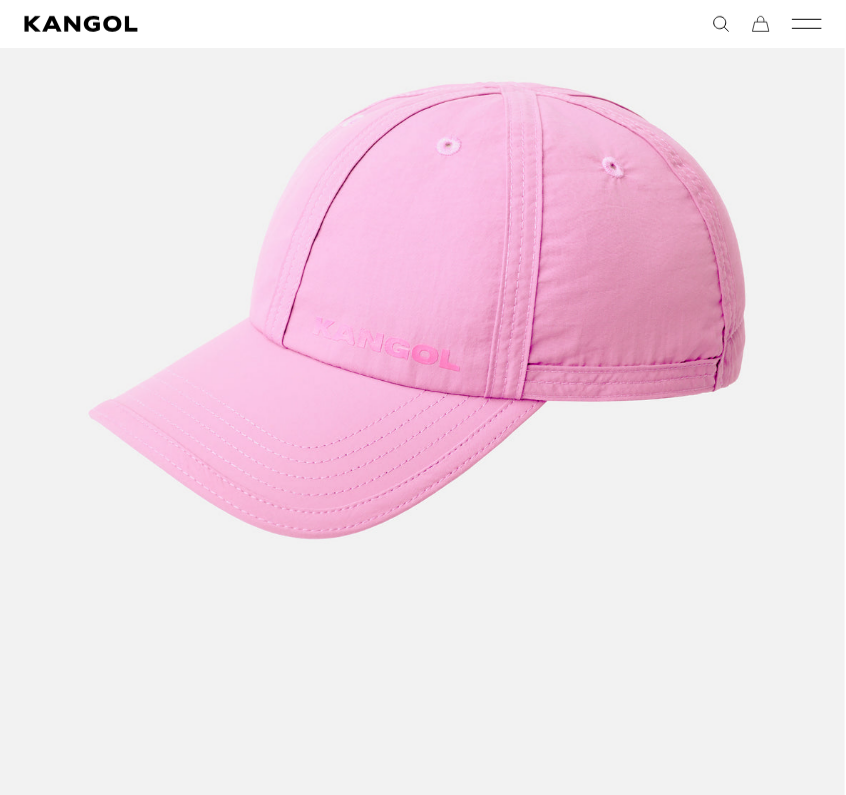 scroll, scrollTop: 1000, scrollLeft: 0, axis: vertical 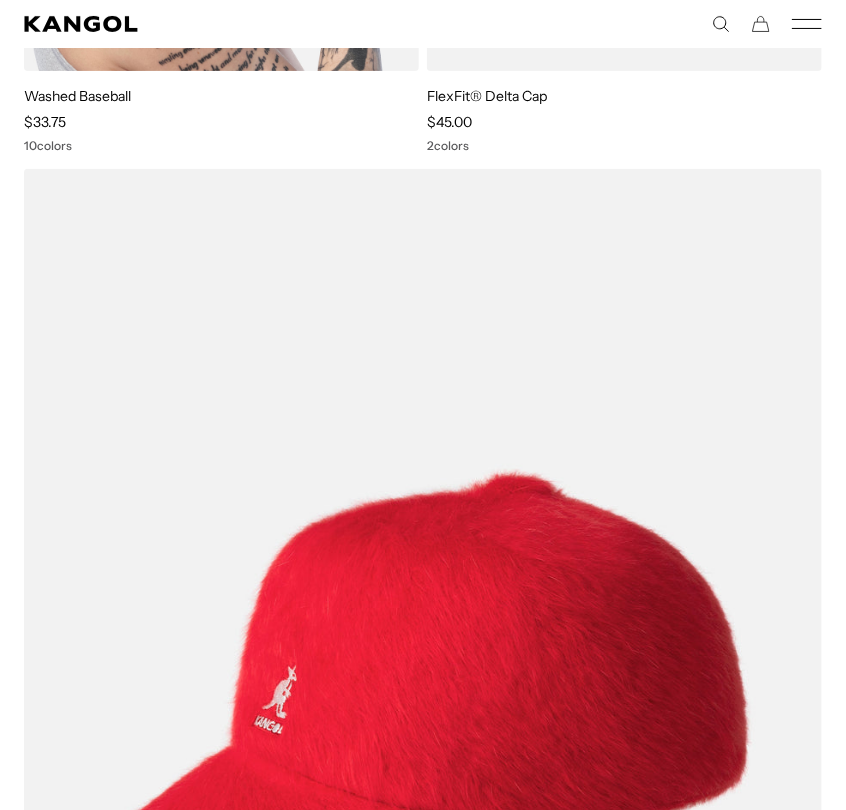 click at bounding box center (221, -177) 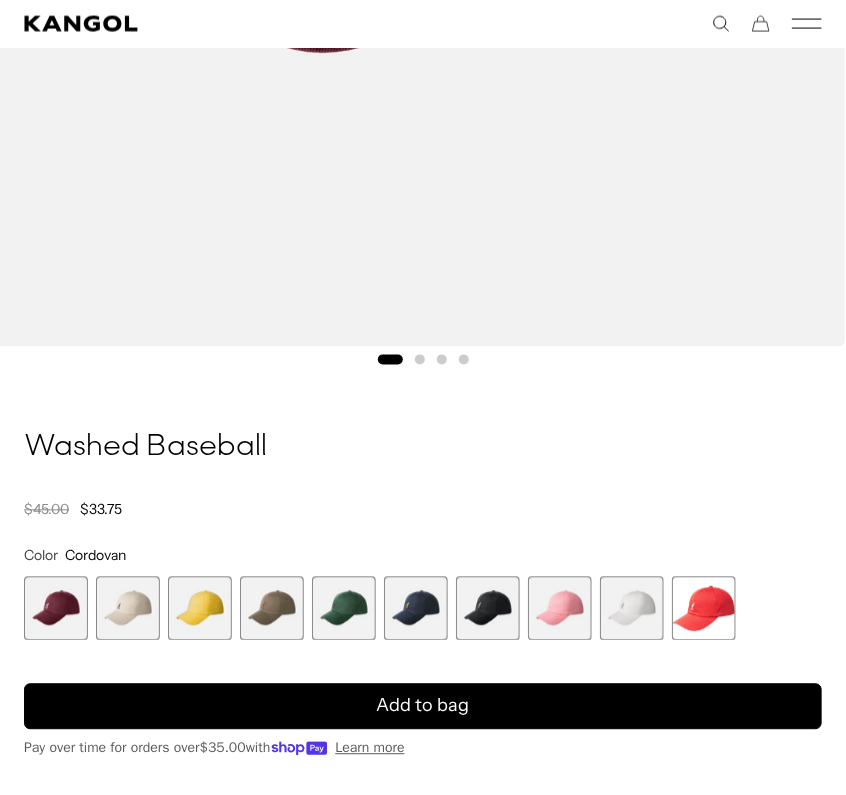 scroll, scrollTop: 0, scrollLeft: 0, axis: both 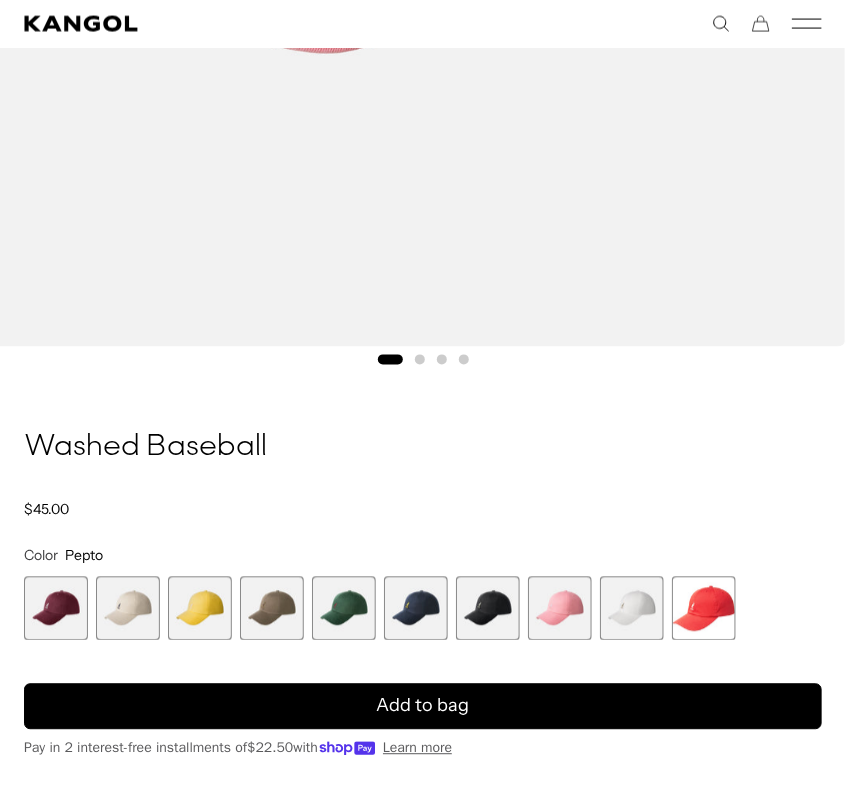 click at bounding box center (200, 609) 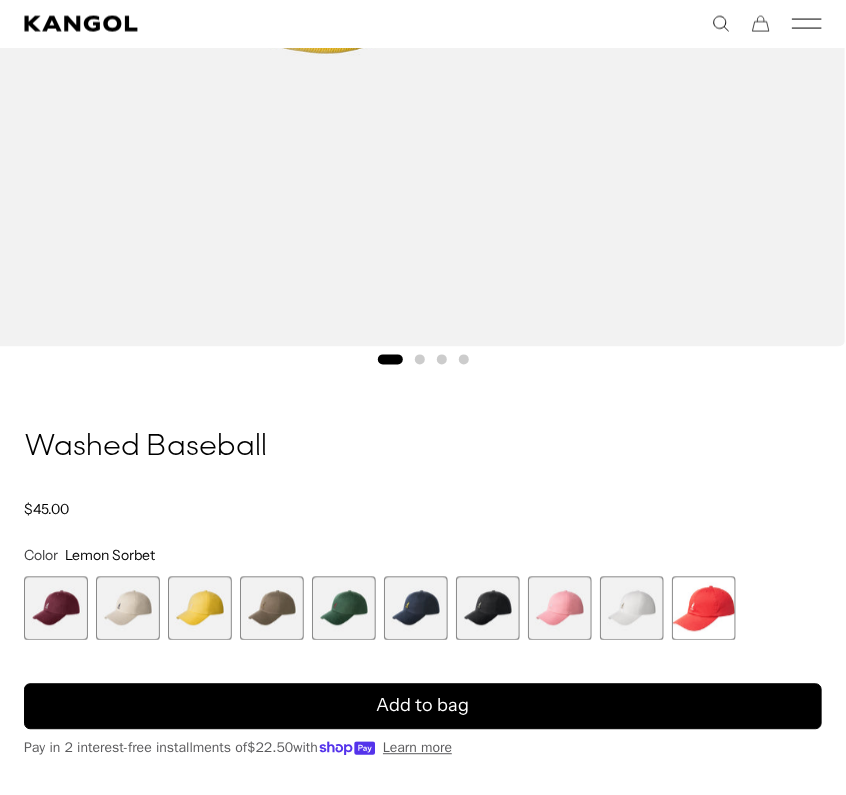 scroll, scrollTop: 894, scrollLeft: 0, axis: vertical 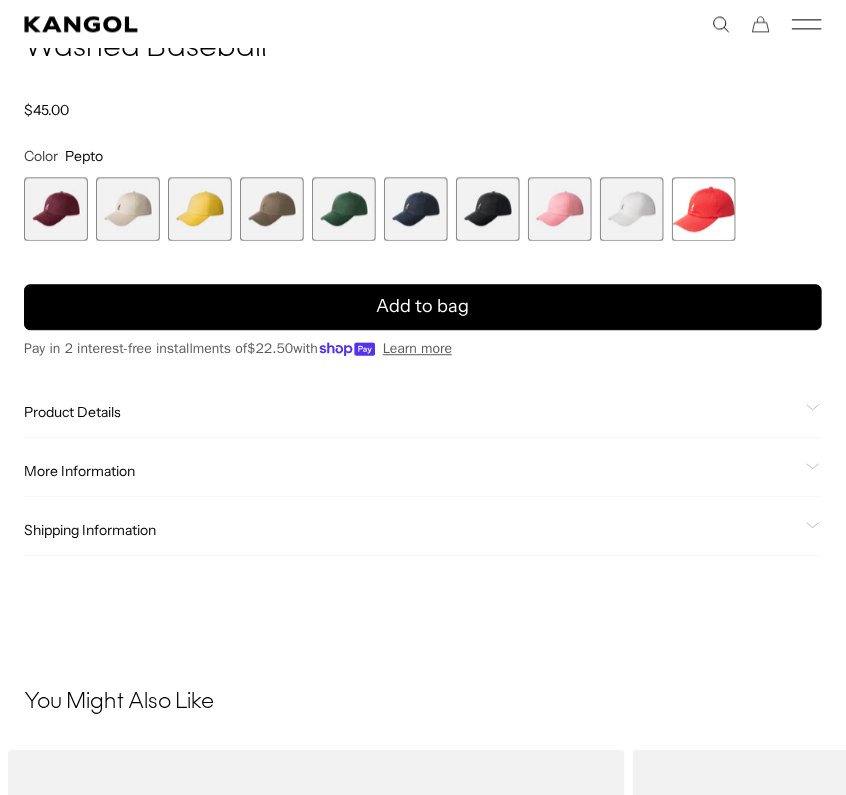 click on "More Information" 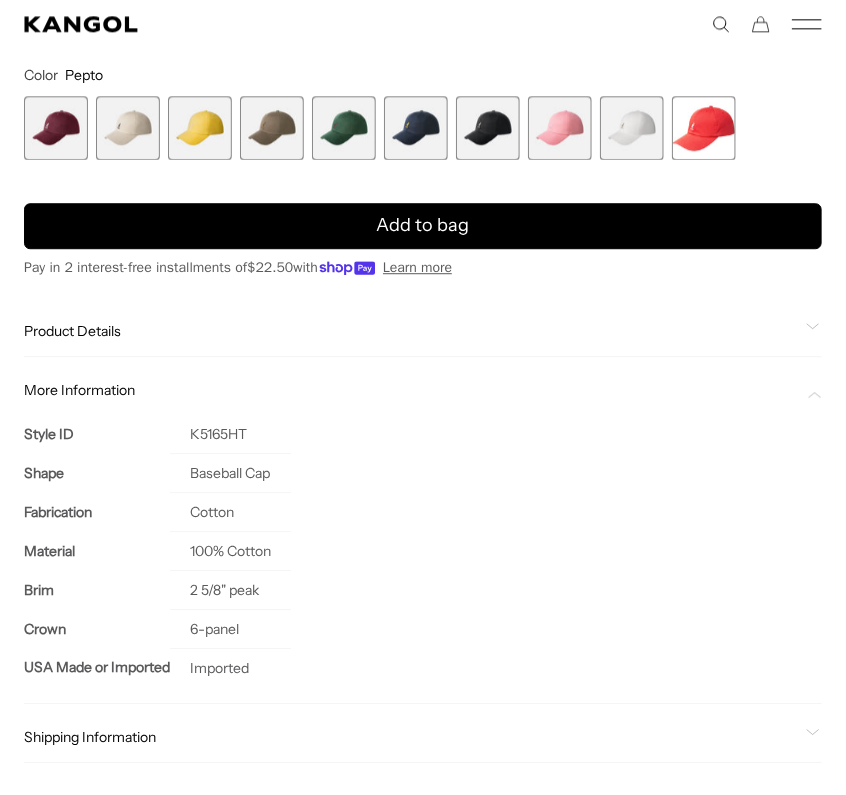 scroll 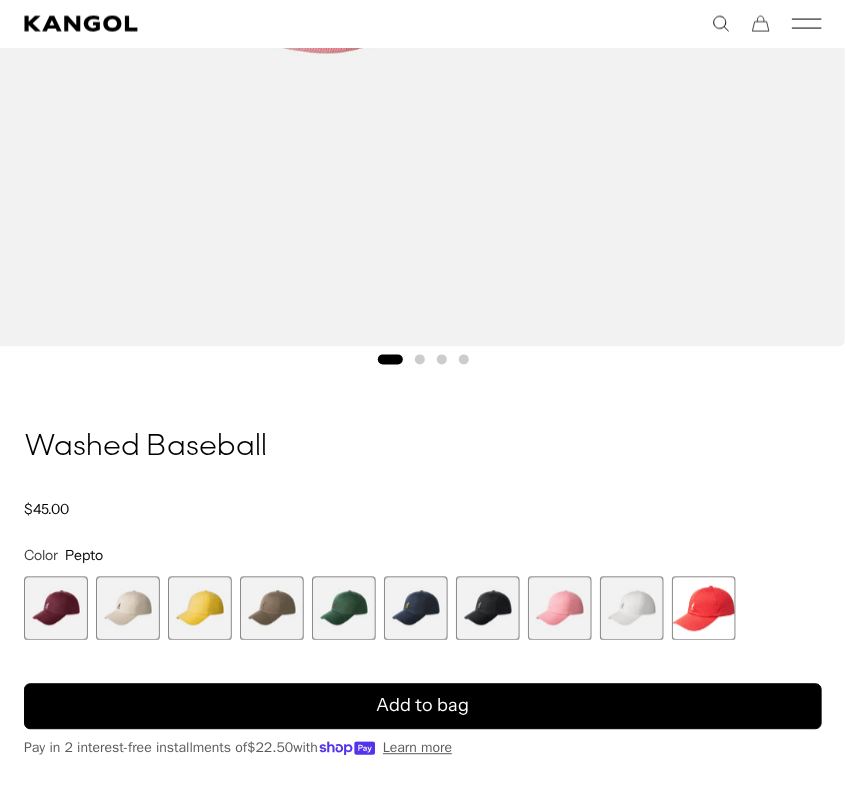 click at bounding box center [560, 609] 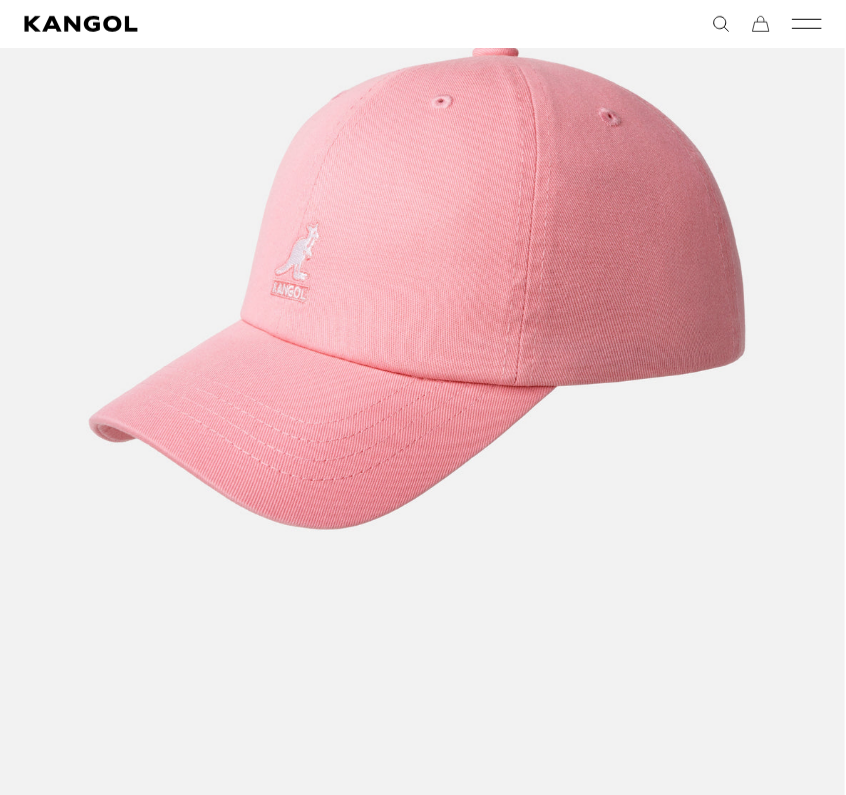 scroll, scrollTop: 500, scrollLeft: 0, axis: vertical 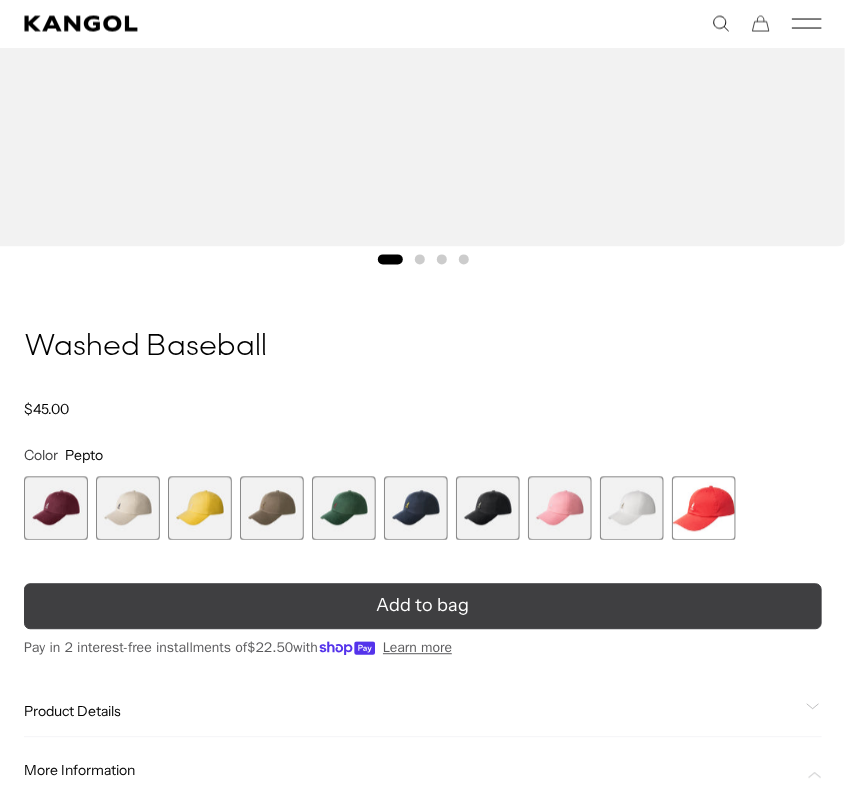 click on "Add to bag" at bounding box center (423, 607) 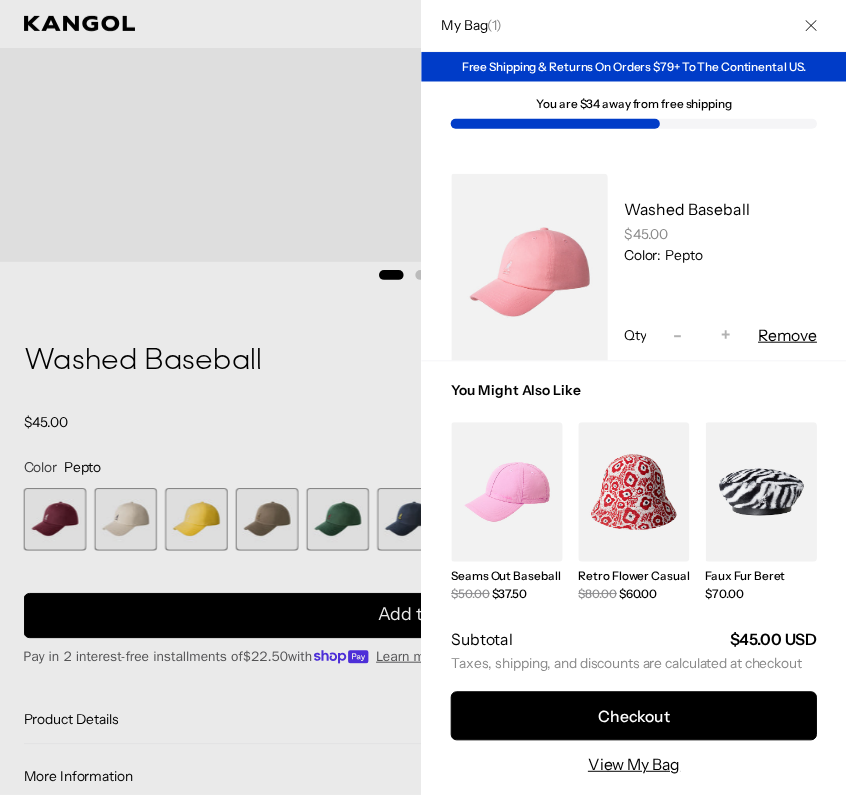 scroll, scrollTop: 0, scrollLeft: 412, axis: horizontal 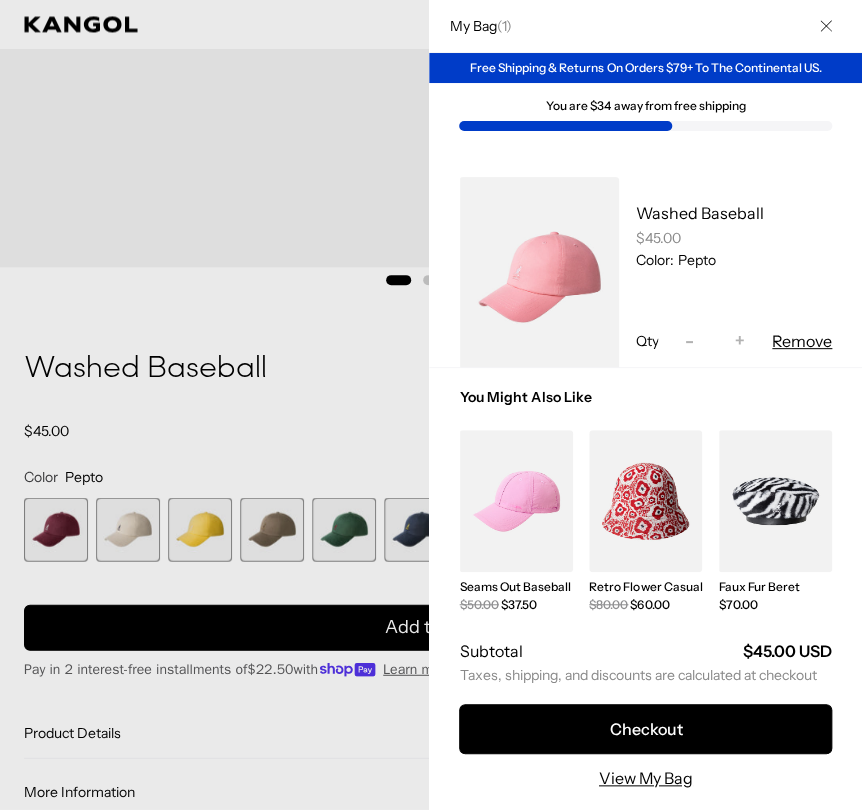 click 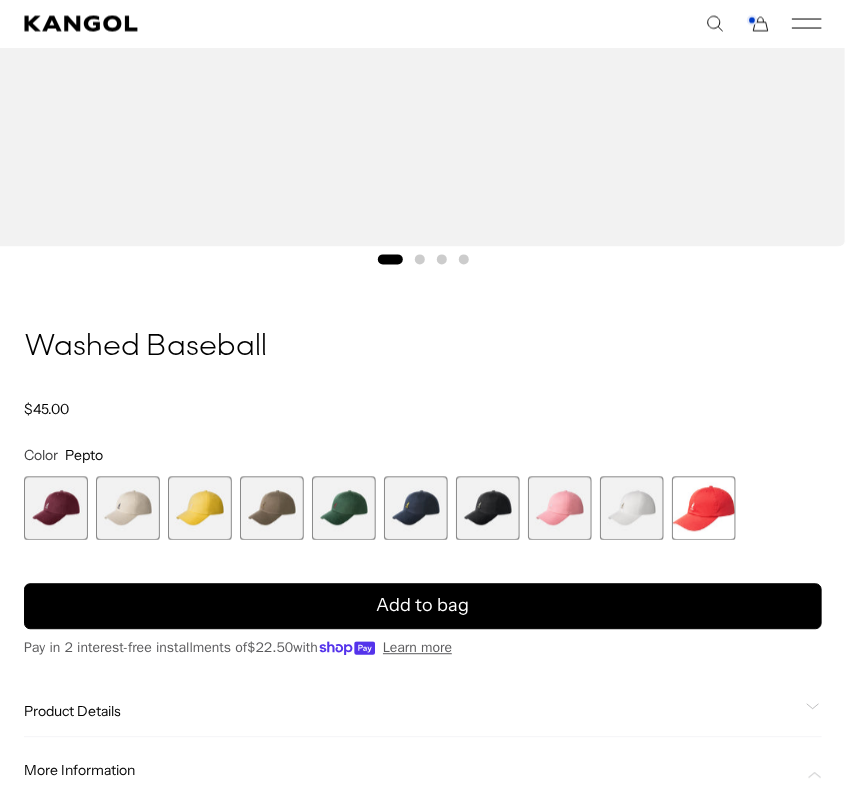 scroll, scrollTop: 0, scrollLeft: 412, axis: horizontal 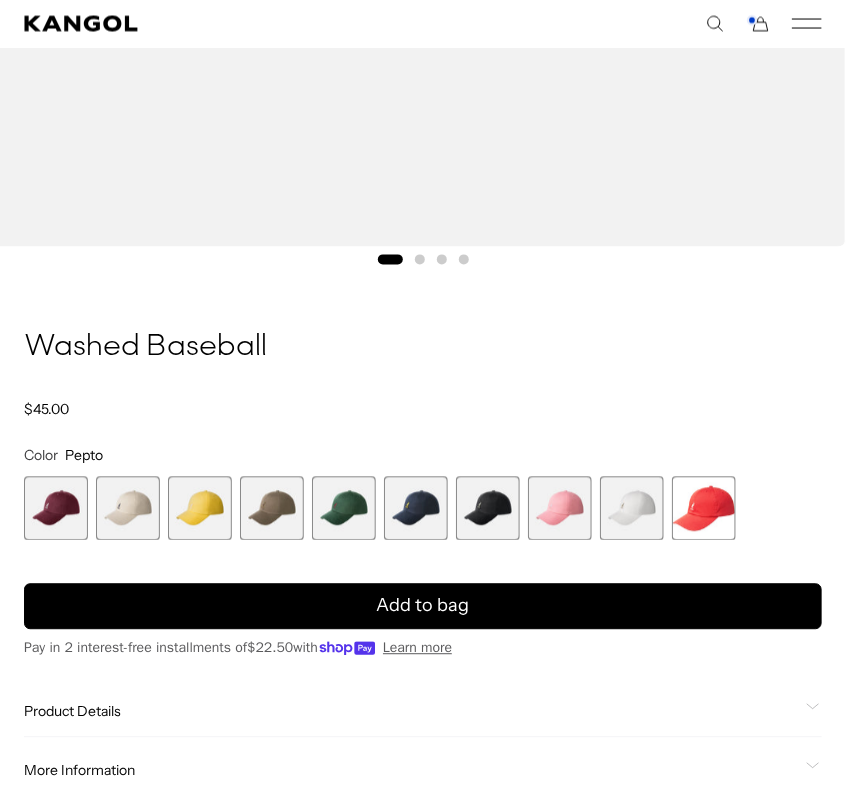 click at bounding box center (560, 509) 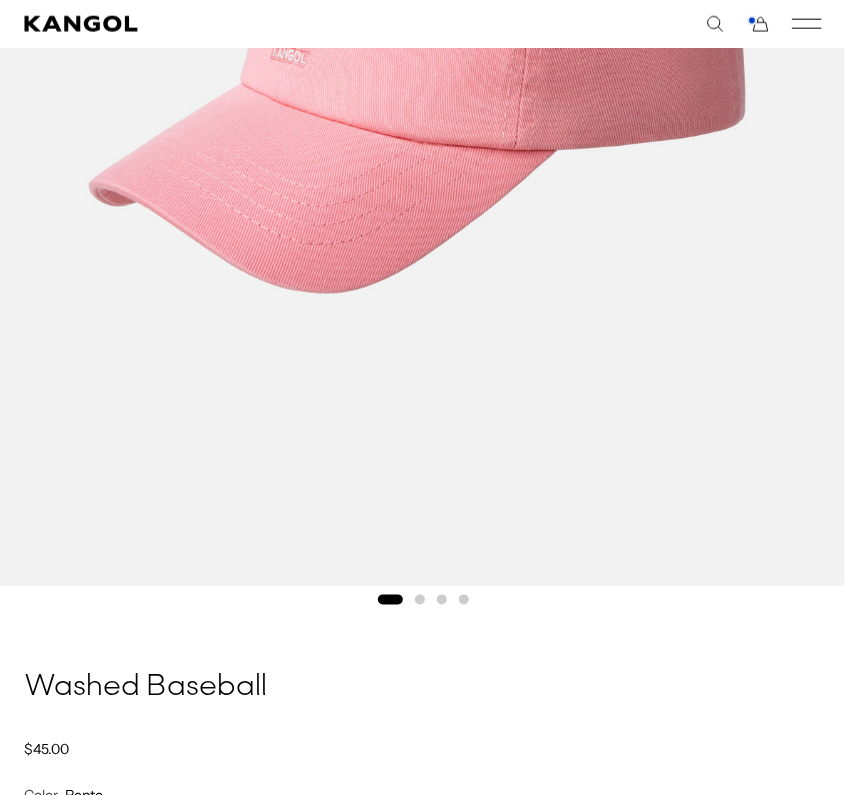scroll, scrollTop: 300, scrollLeft: 0, axis: vertical 